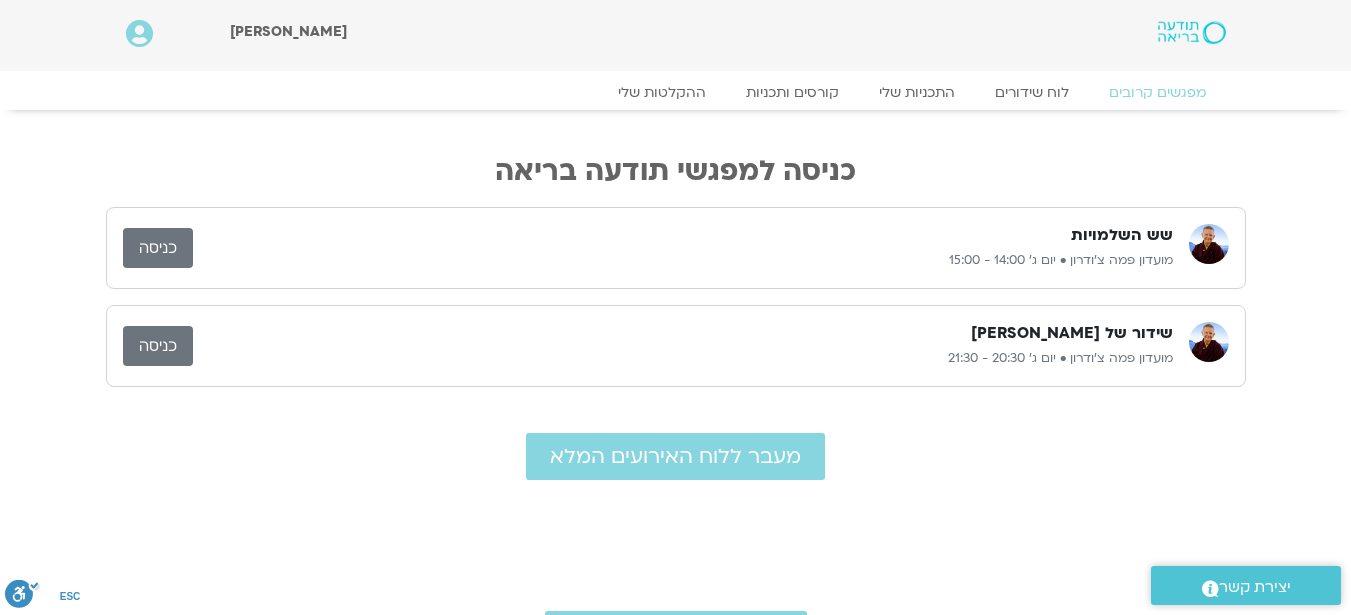 scroll, scrollTop: 0, scrollLeft: 0, axis: both 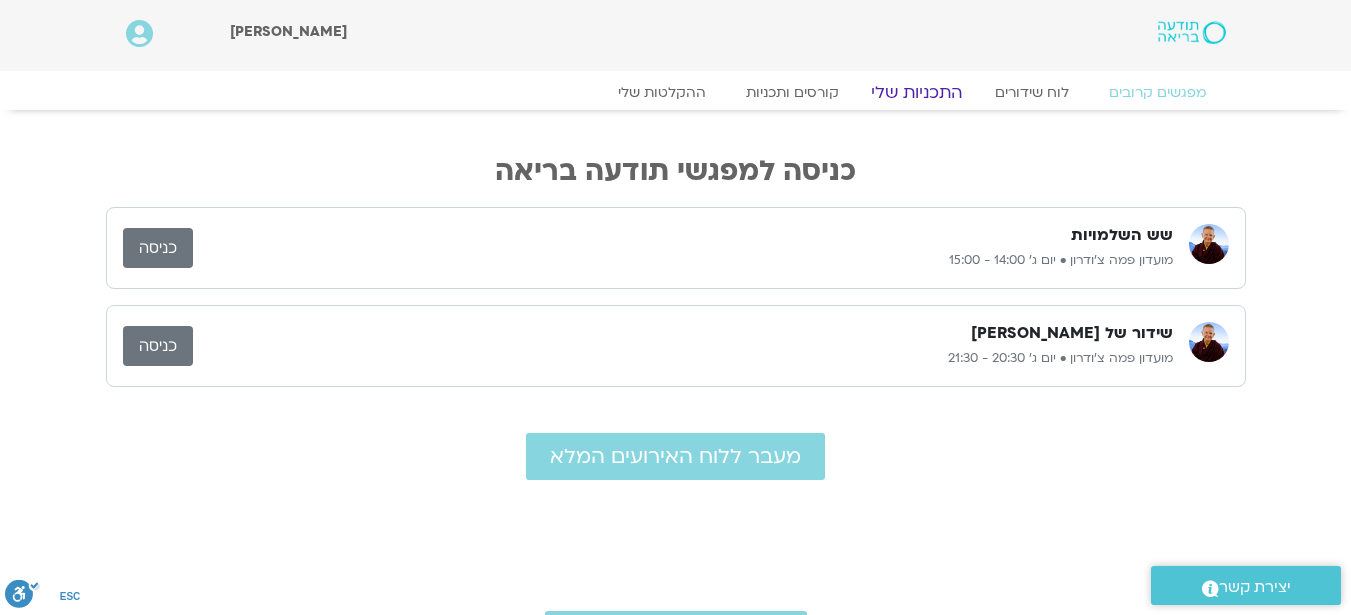 click on "התכניות שלי" 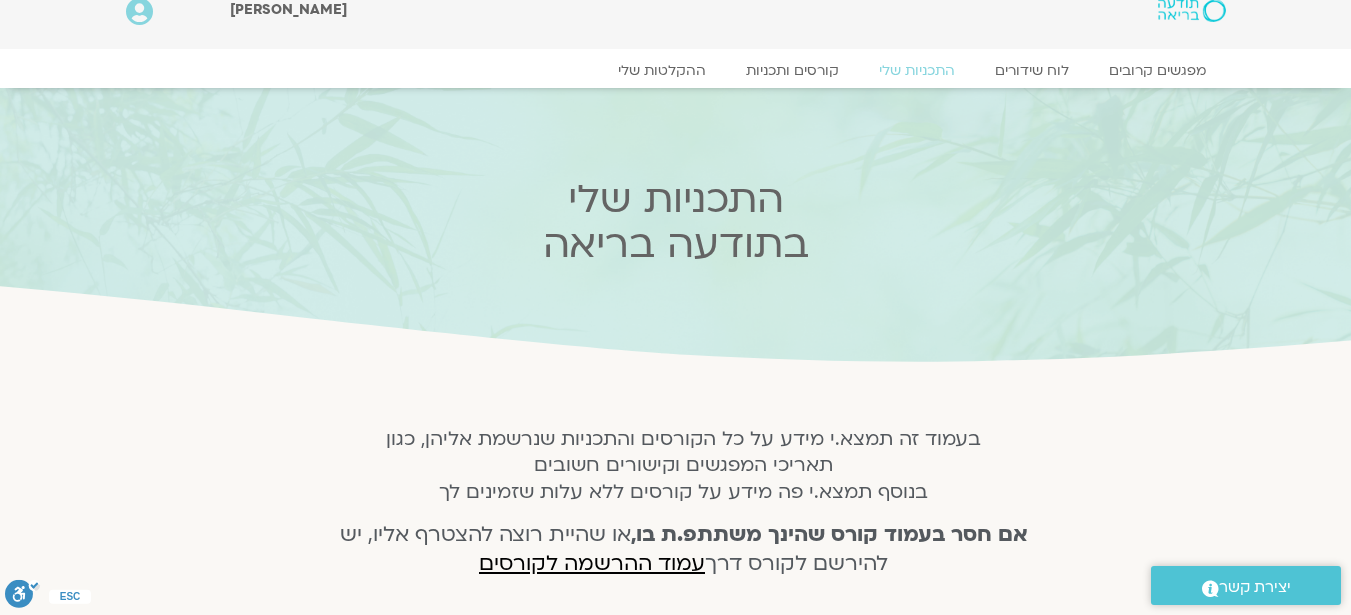 scroll, scrollTop: 100, scrollLeft: 0, axis: vertical 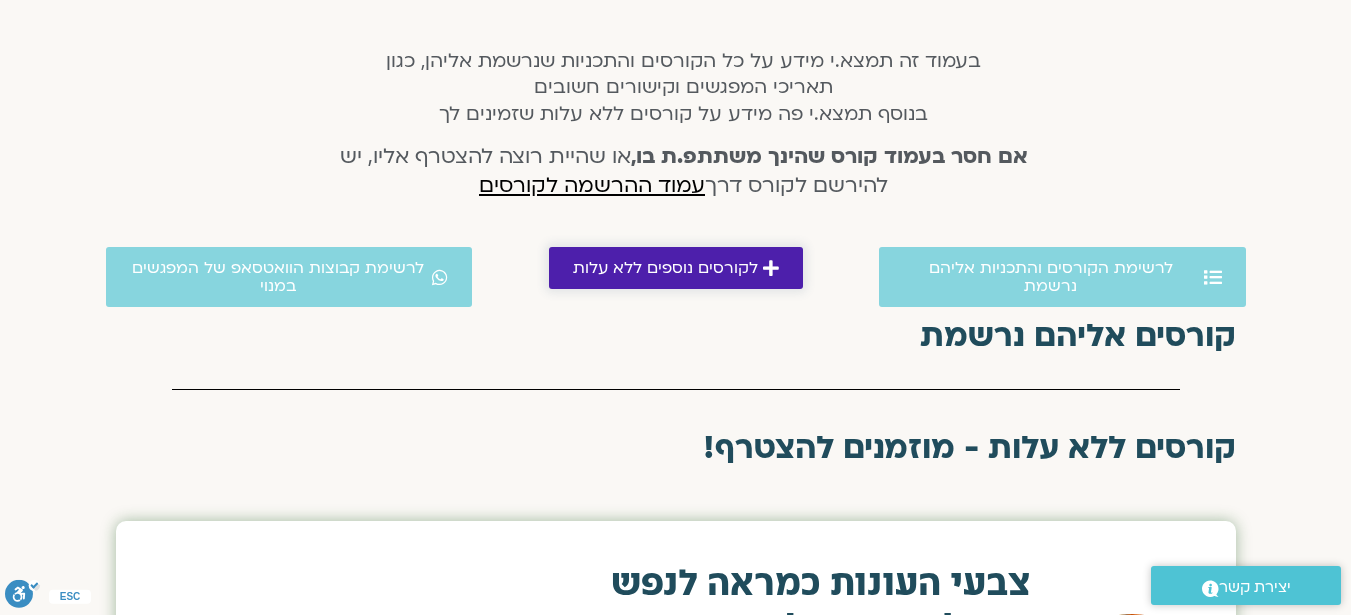 click on "לקורסים נוספים ללא עלות" at bounding box center (665, 268) 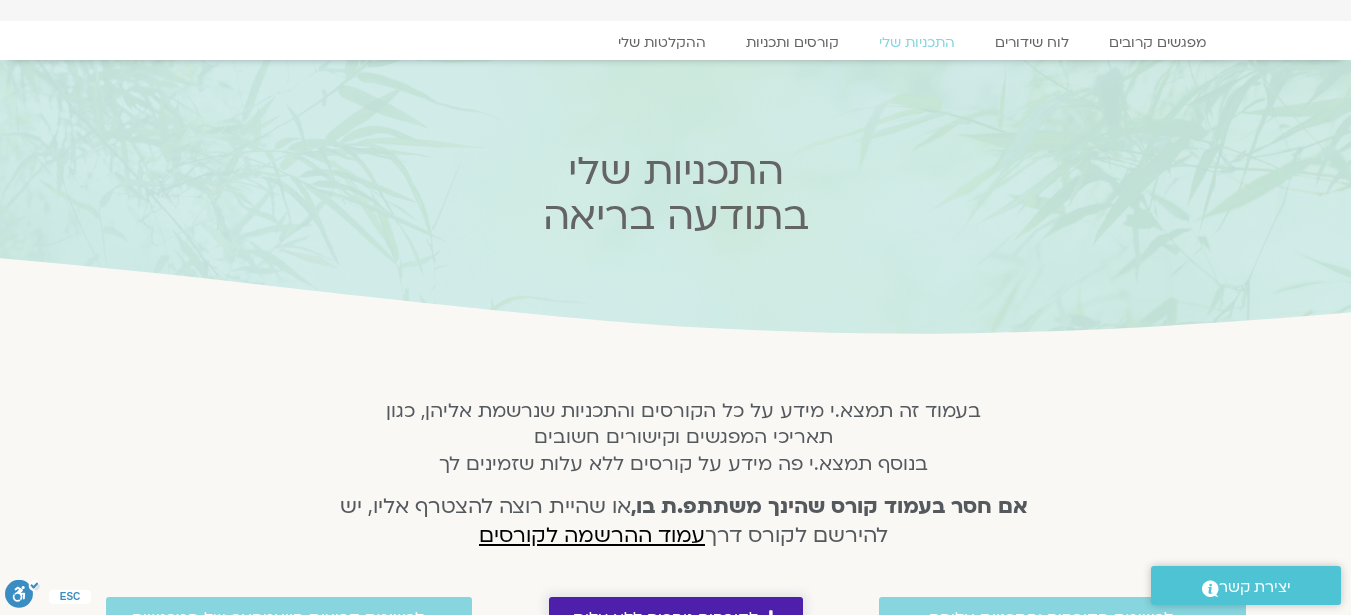 scroll, scrollTop: 0, scrollLeft: 0, axis: both 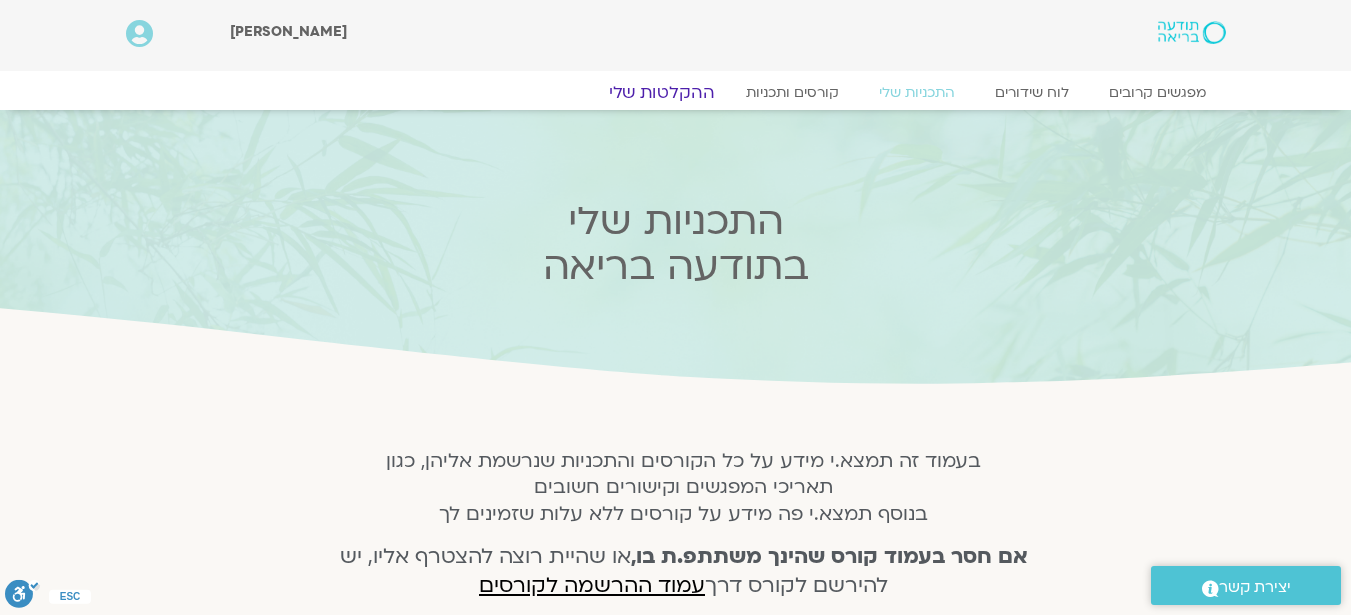 click on "ההקלטות שלי" 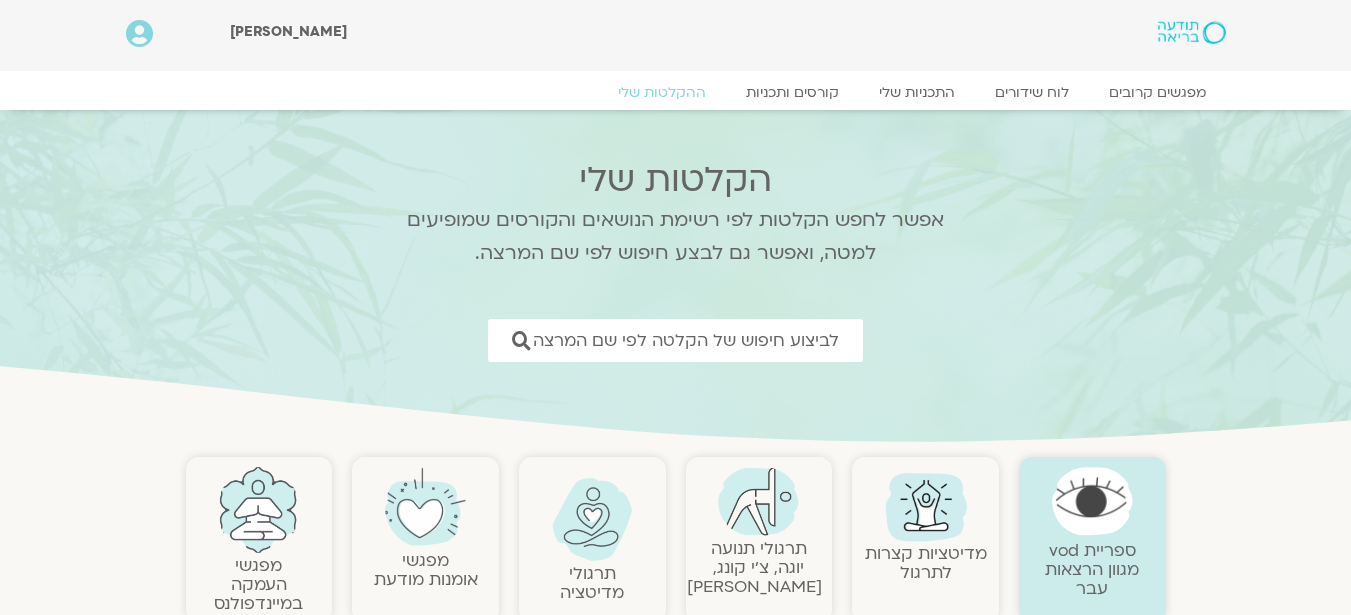 scroll, scrollTop: 0, scrollLeft: 0, axis: both 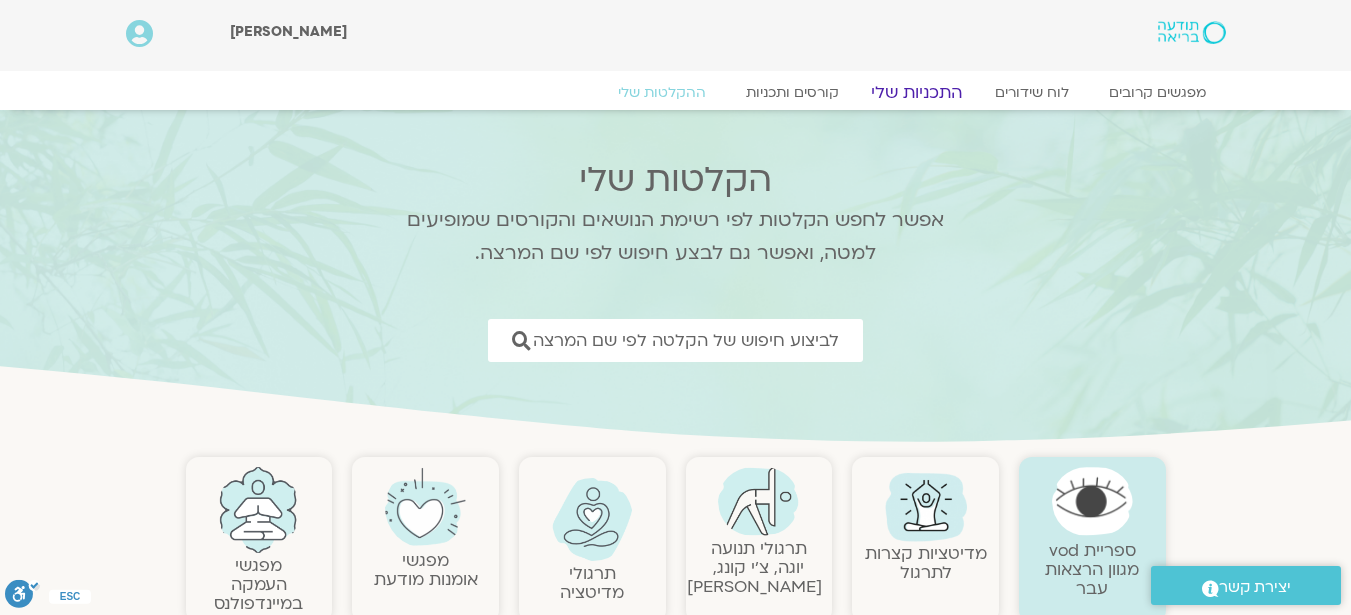 click on "התכניות שלי" 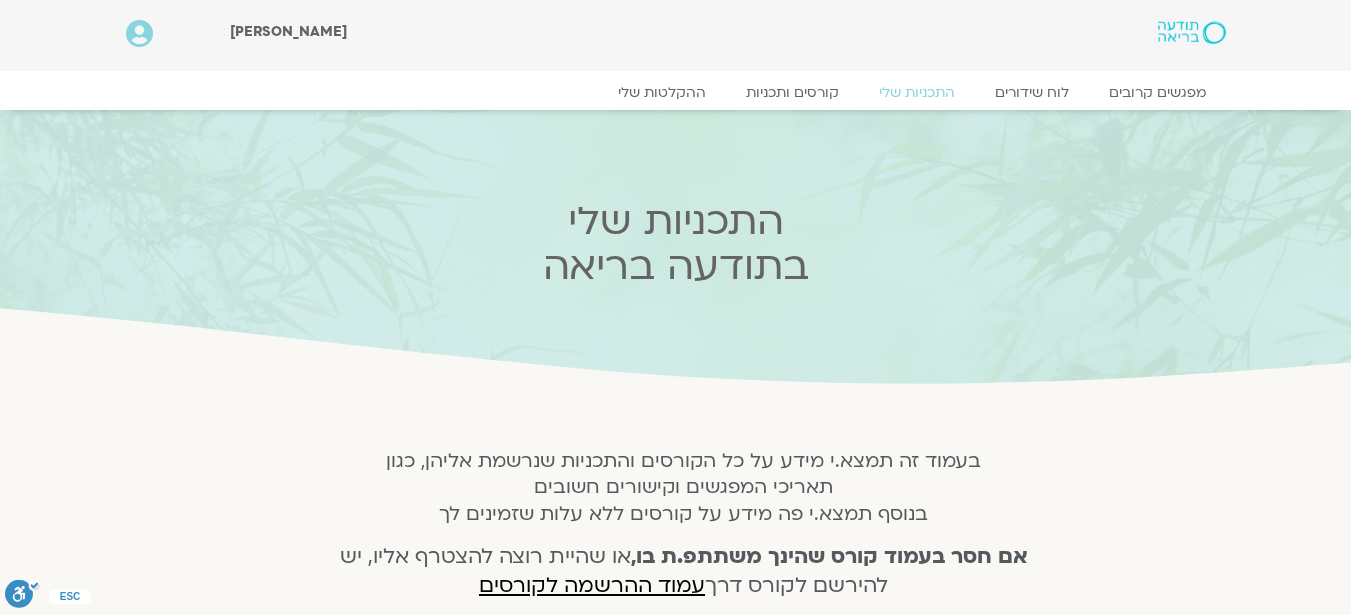scroll, scrollTop: 0, scrollLeft: 0, axis: both 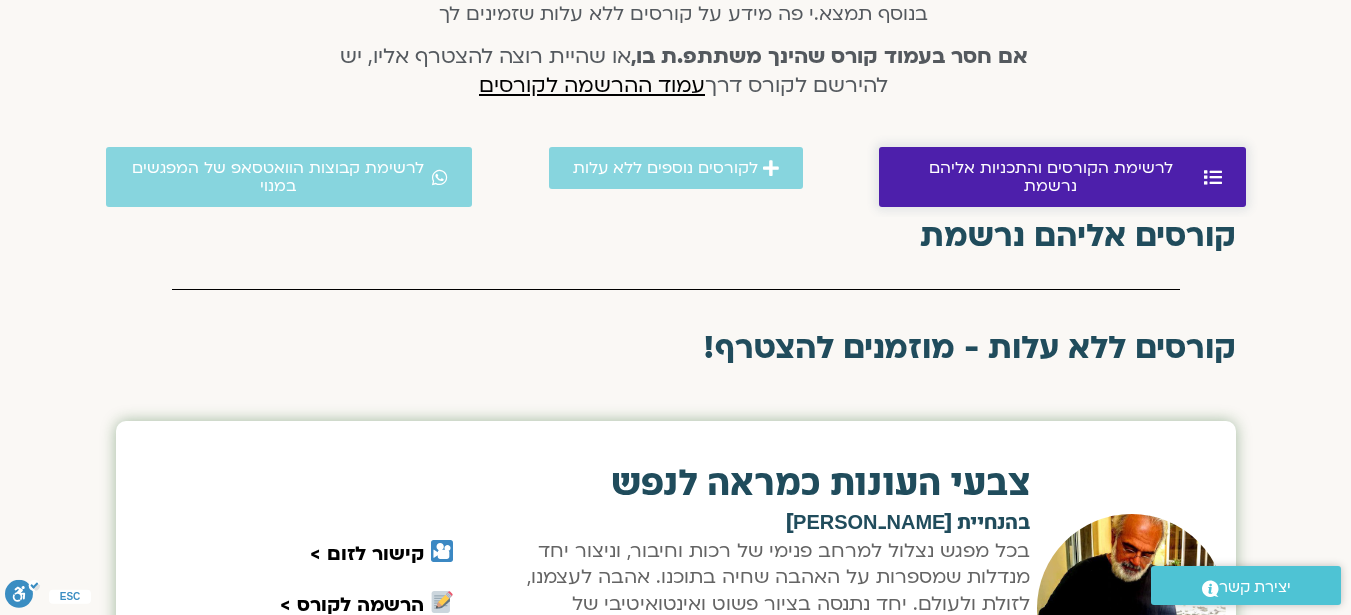 click on "לרשימת הקורסים והתכניות אליהם נרשמת" at bounding box center (1051, 177) 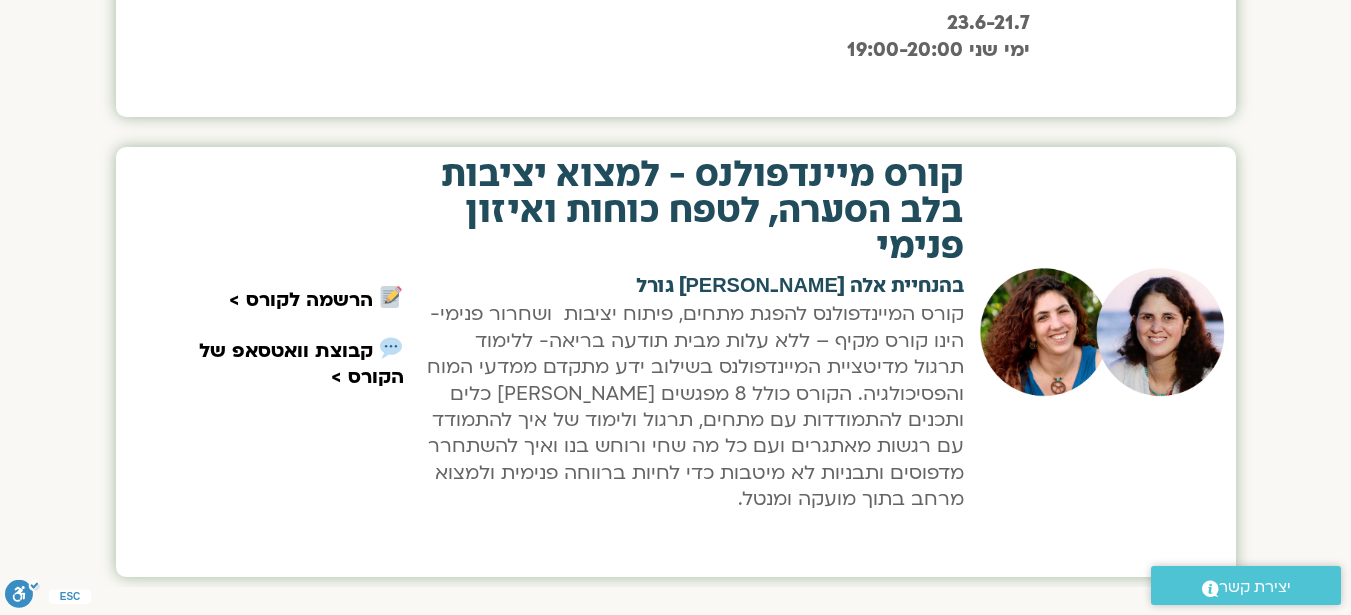 scroll, scrollTop: 1600, scrollLeft: 0, axis: vertical 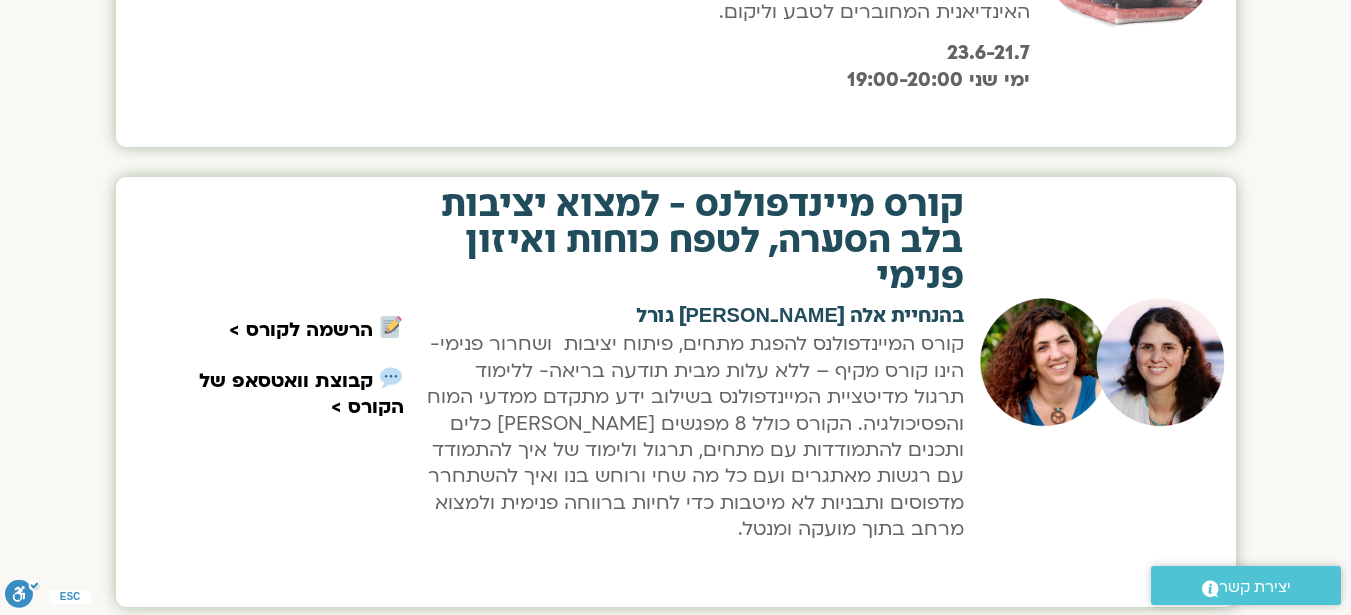 click on "יצירת קשר" at bounding box center [1255, 587] 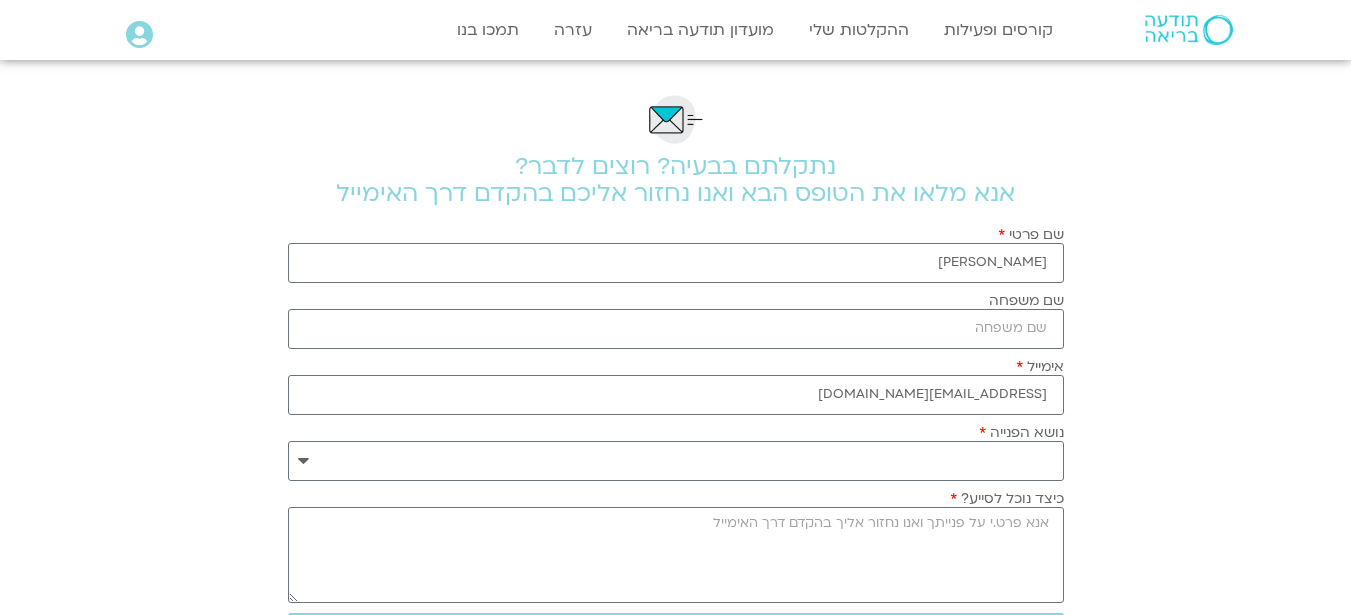 scroll, scrollTop: 0, scrollLeft: 0, axis: both 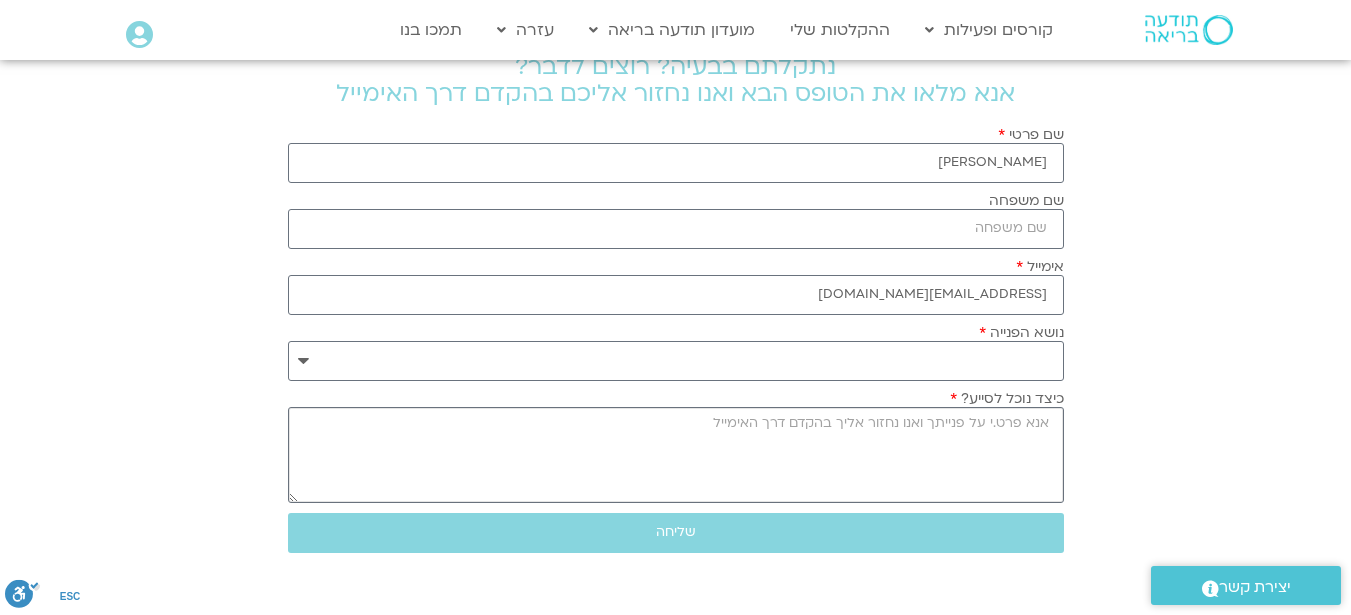 click on "כיצד נוכל לסייע?" at bounding box center [676, 455] 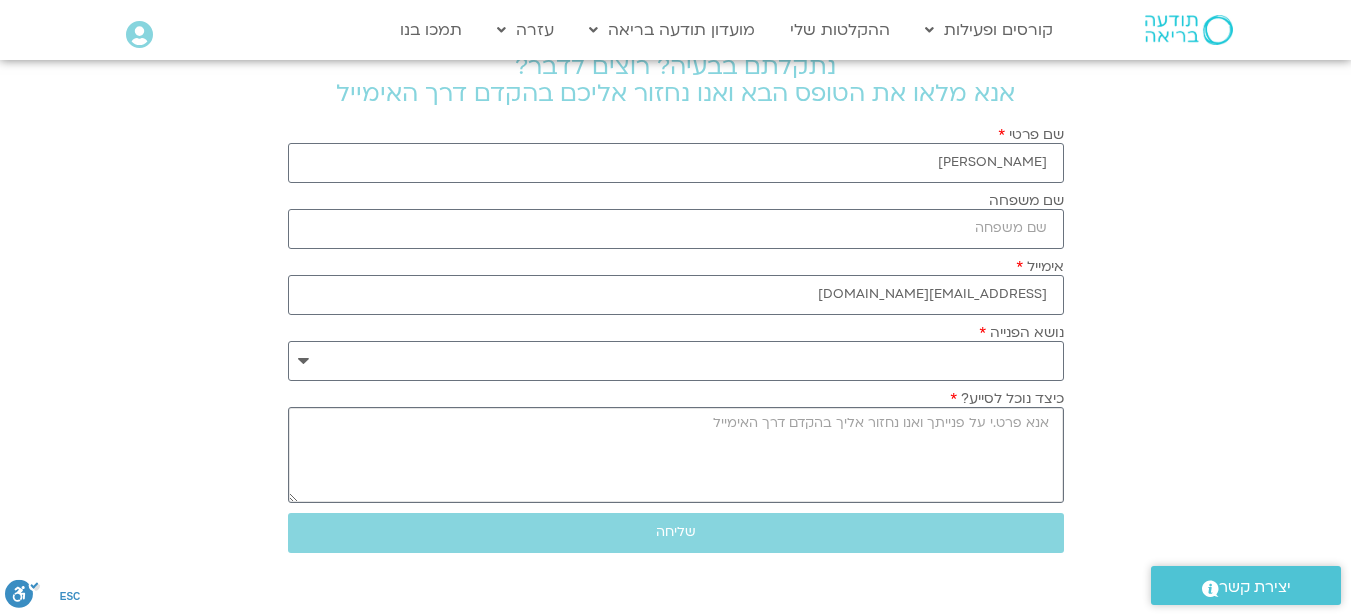 type on "v" 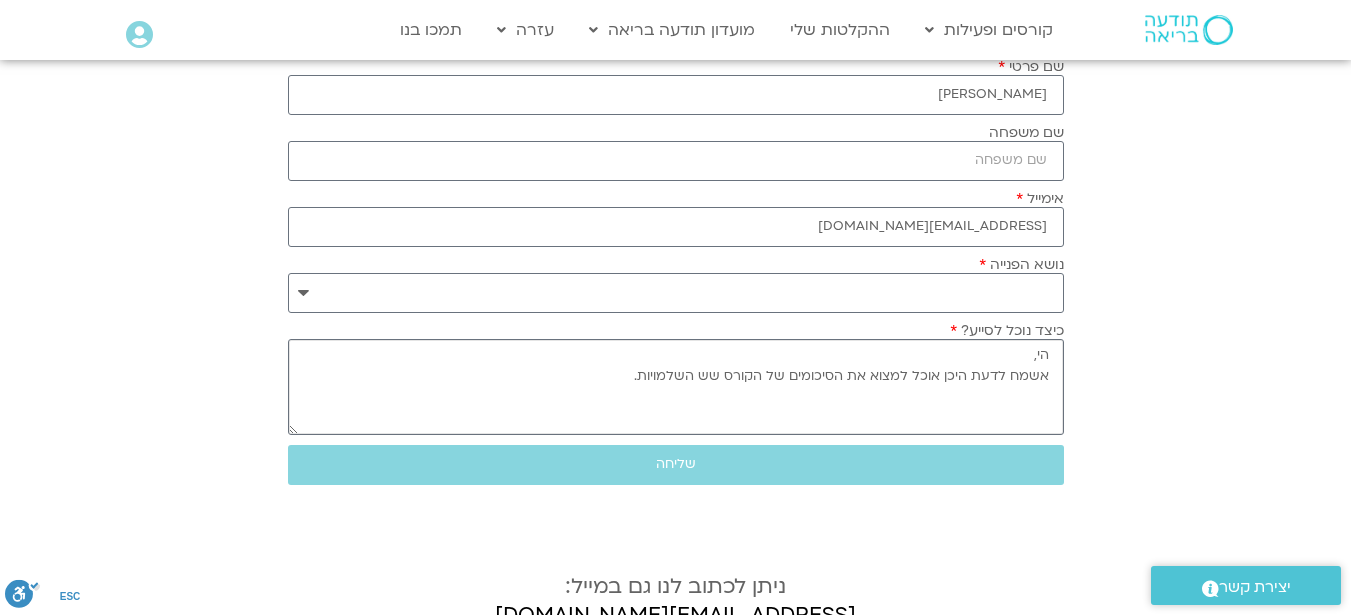 scroll, scrollTop: 200, scrollLeft: 0, axis: vertical 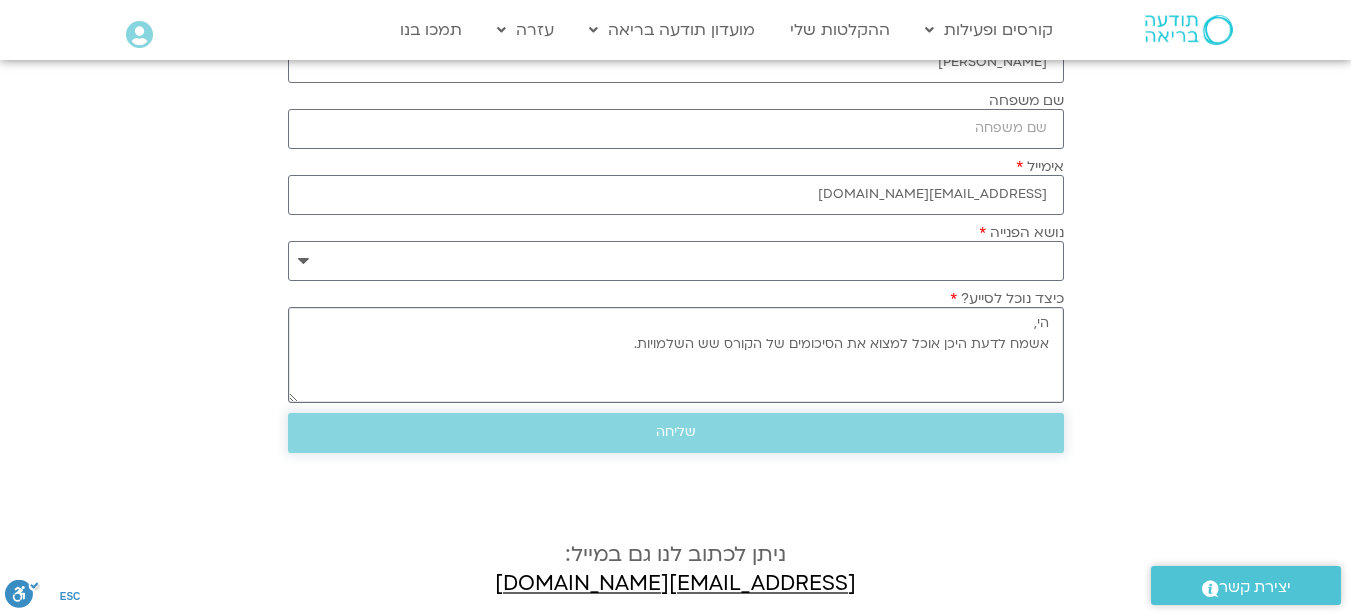 type on "הי,
אשמח לדעת היכן אוכל למצוא את הסיכומים של הקורס שש השלמויות." 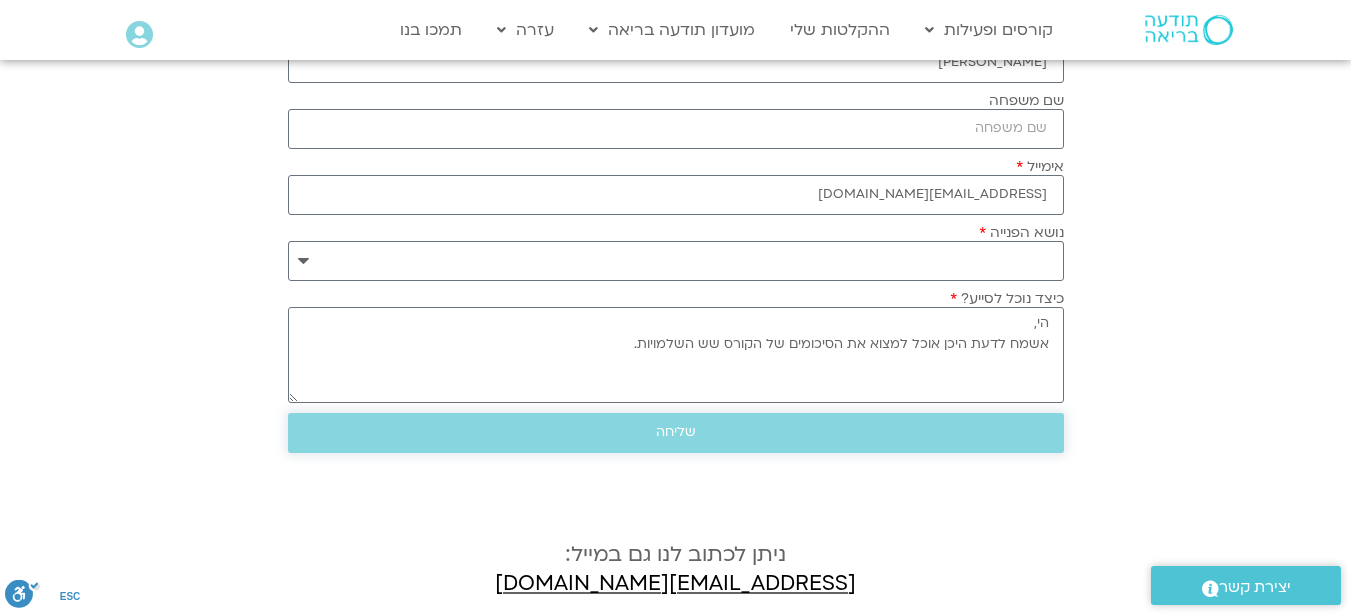 click on "שליחה" at bounding box center (676, 432) 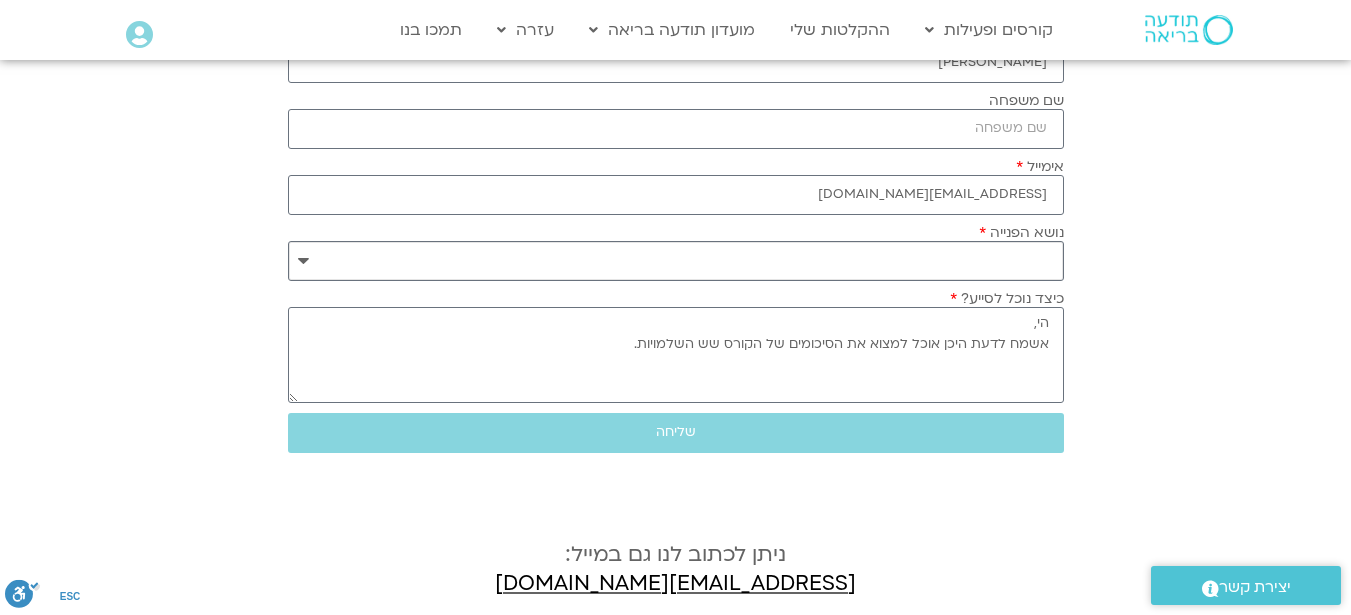 click on "**********" at bounding box center (676, 261) 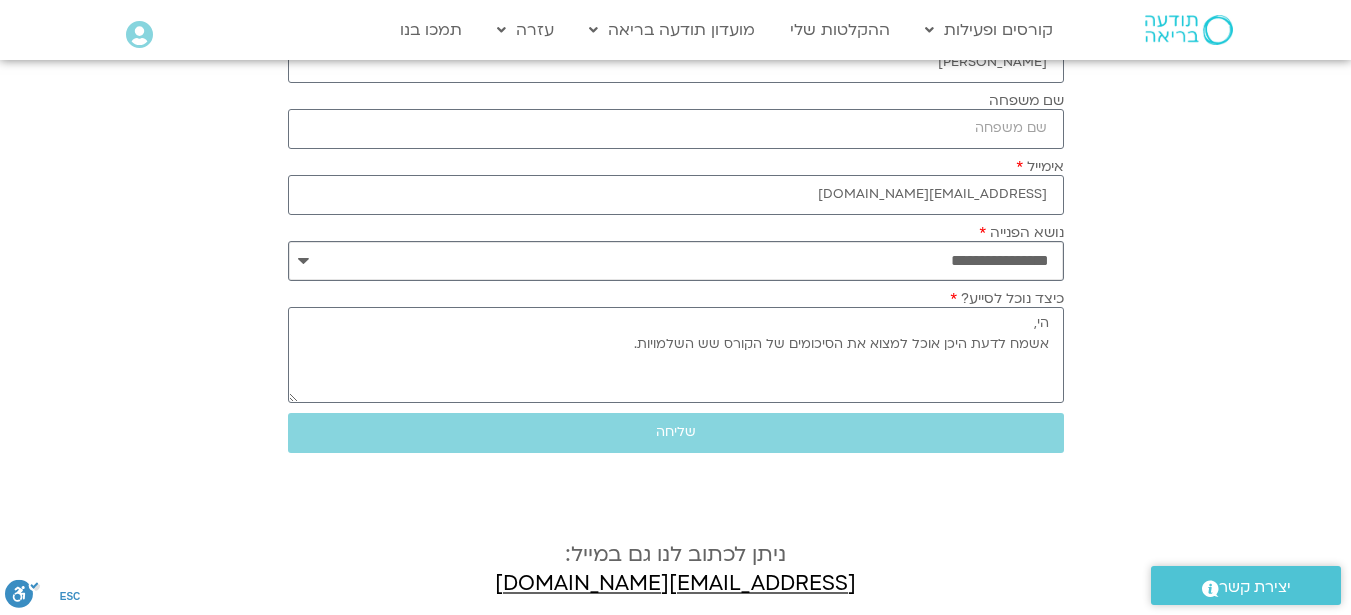 click on "**********" at bounding box center (676, 261) 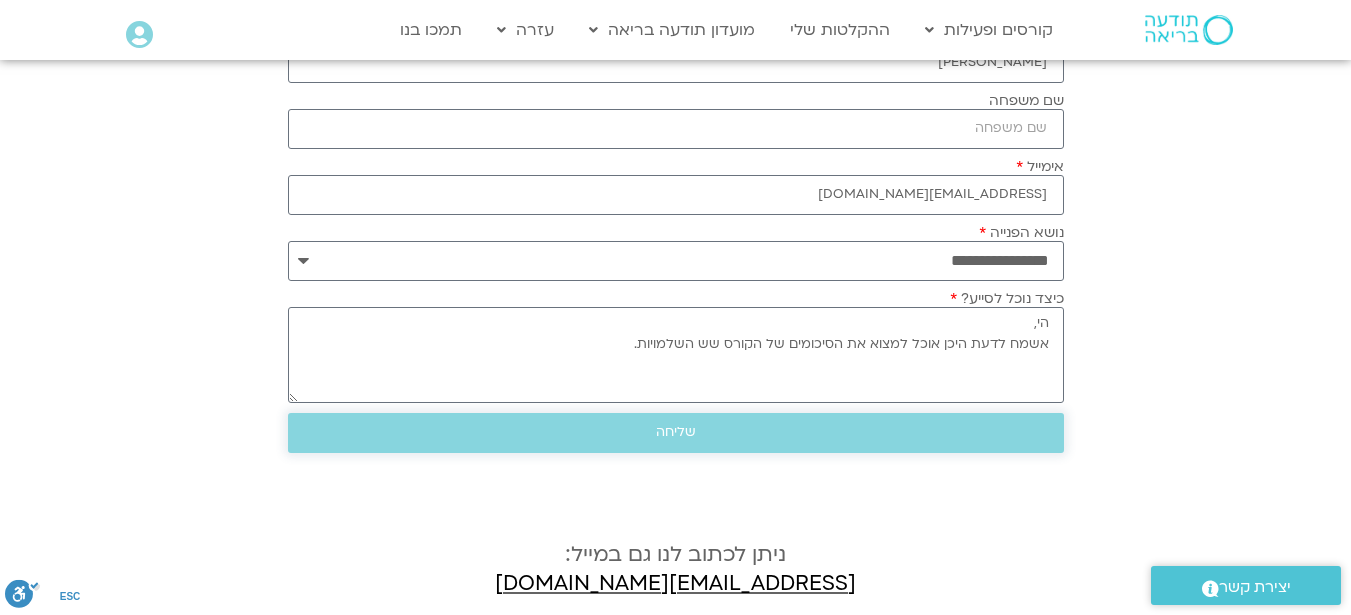 click on "שליחה" at bounding box center (676, 432) 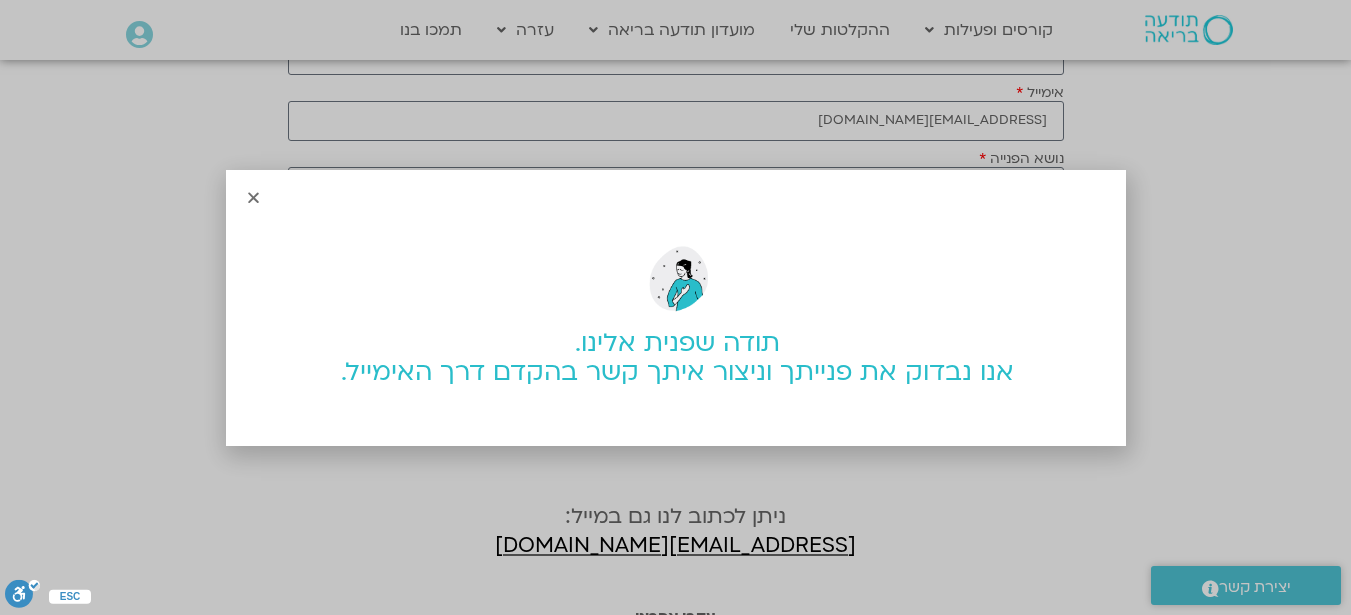 scroll, scrollTop: 300, scrollLeft: 0, axis: vertical 